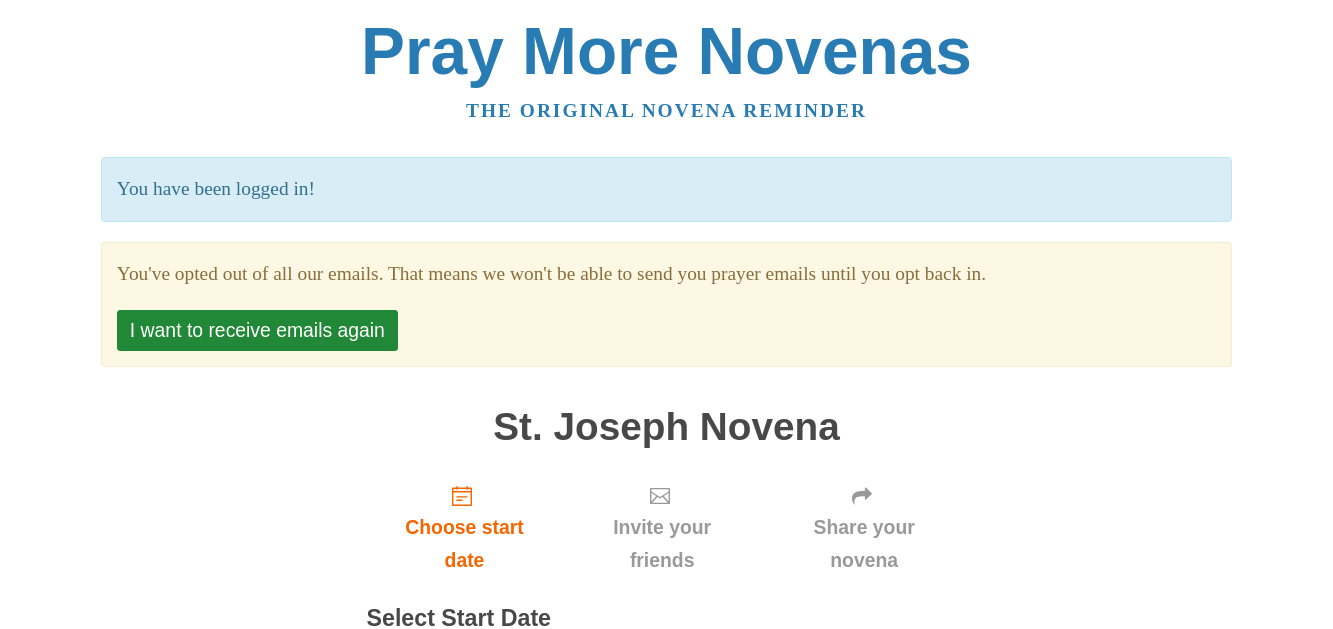 scroll, scrollTop: 0, scrollLeft: 0, axis: both 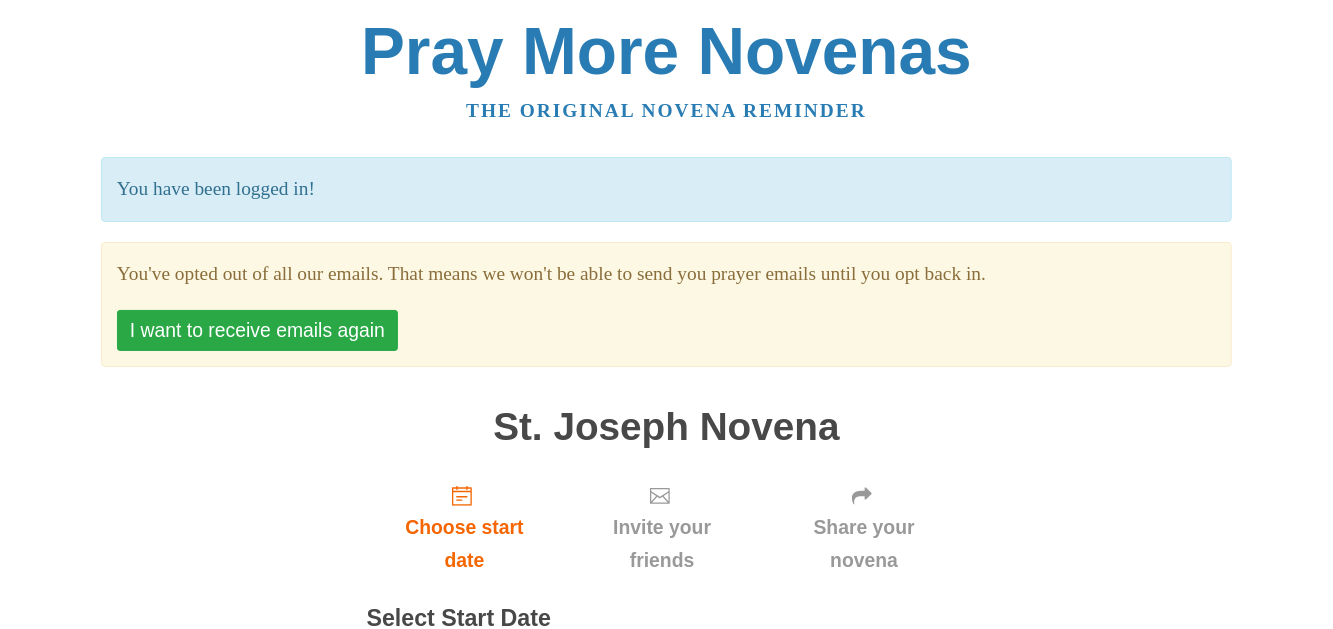 click on "I want to receive emails again" at bounding box center [257, 330] 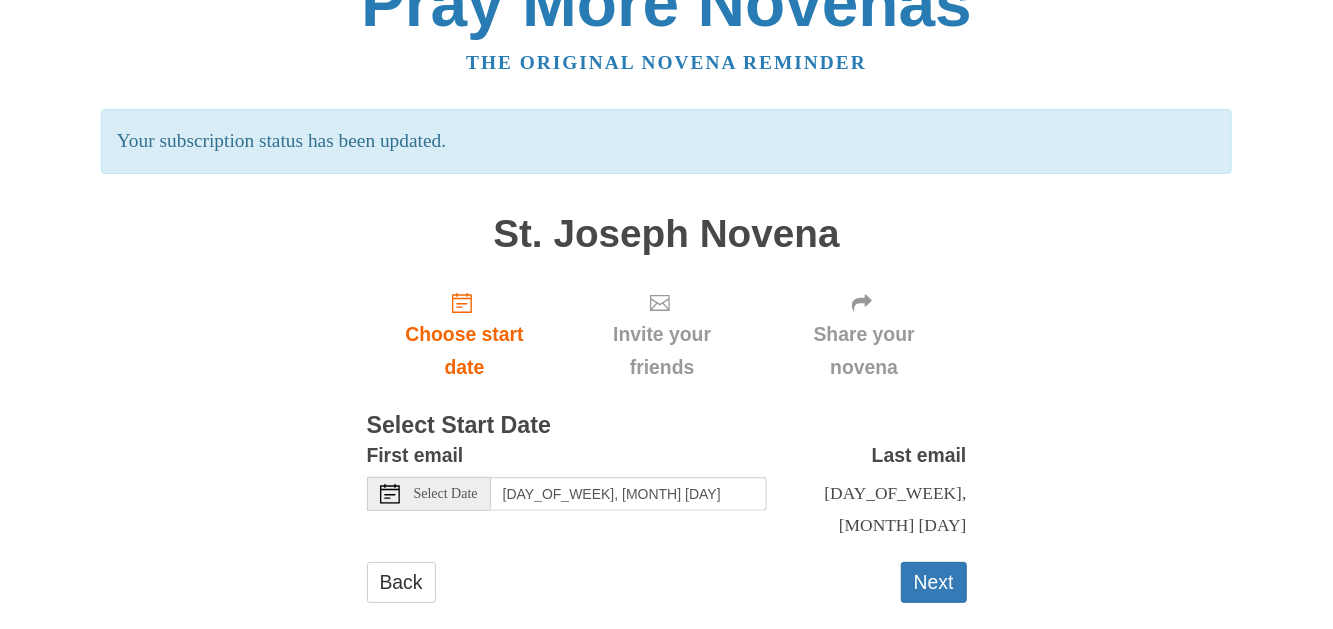 scroll, scrollTop: 62, scrollLeft: 0, axis: vertical 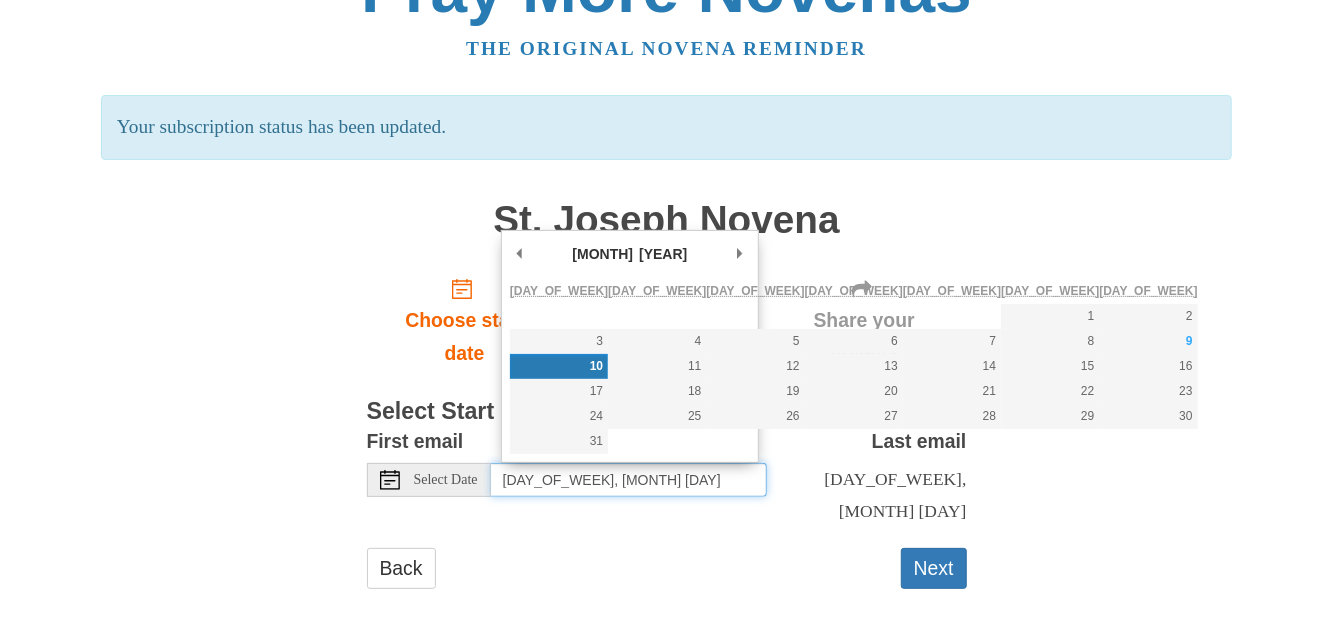 click on "[DAY_OF_WEEK], [MONTH] [DAY]" at bounding box center [629, 480] 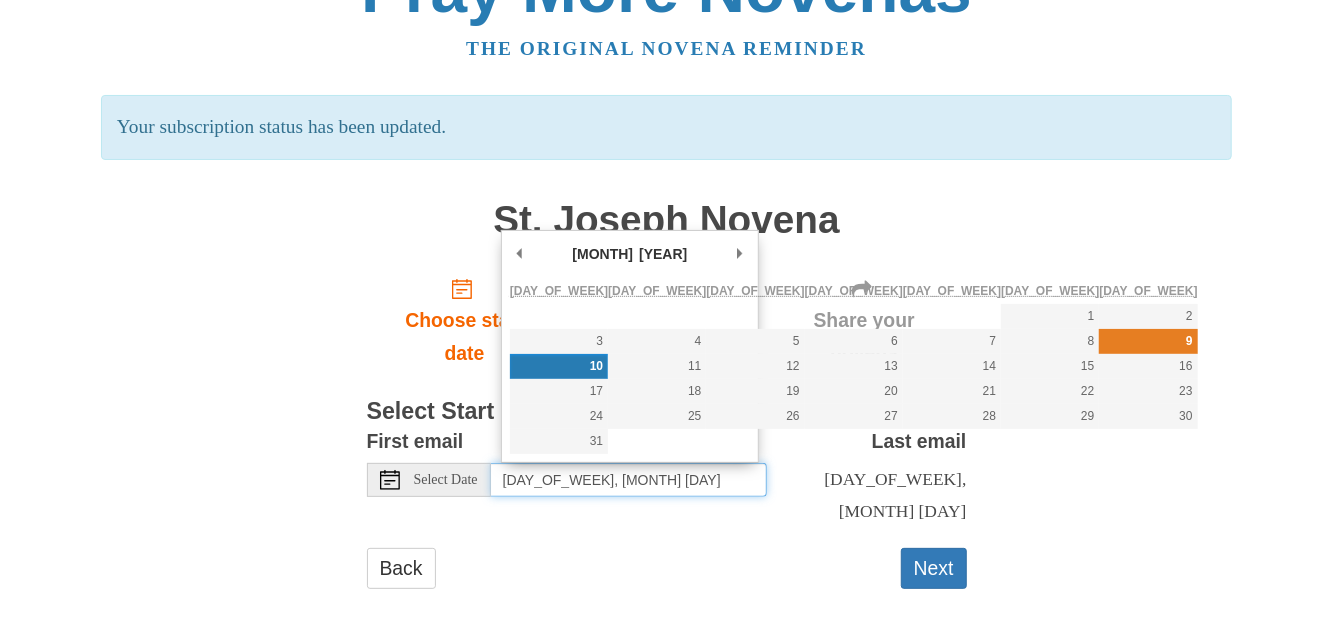 type on "[DAY_OF_WEEK], [MONTH] [DAY]" 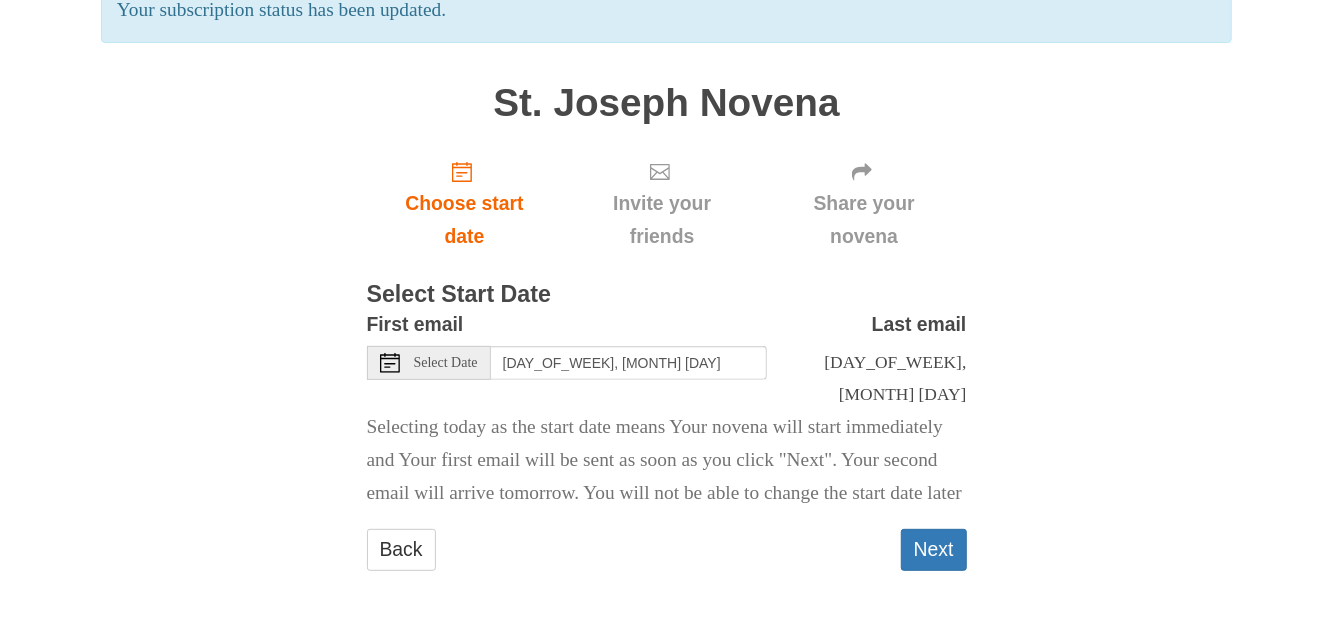 scroll, scrollTop: 193, scrollLeft: 0, axis: vertical 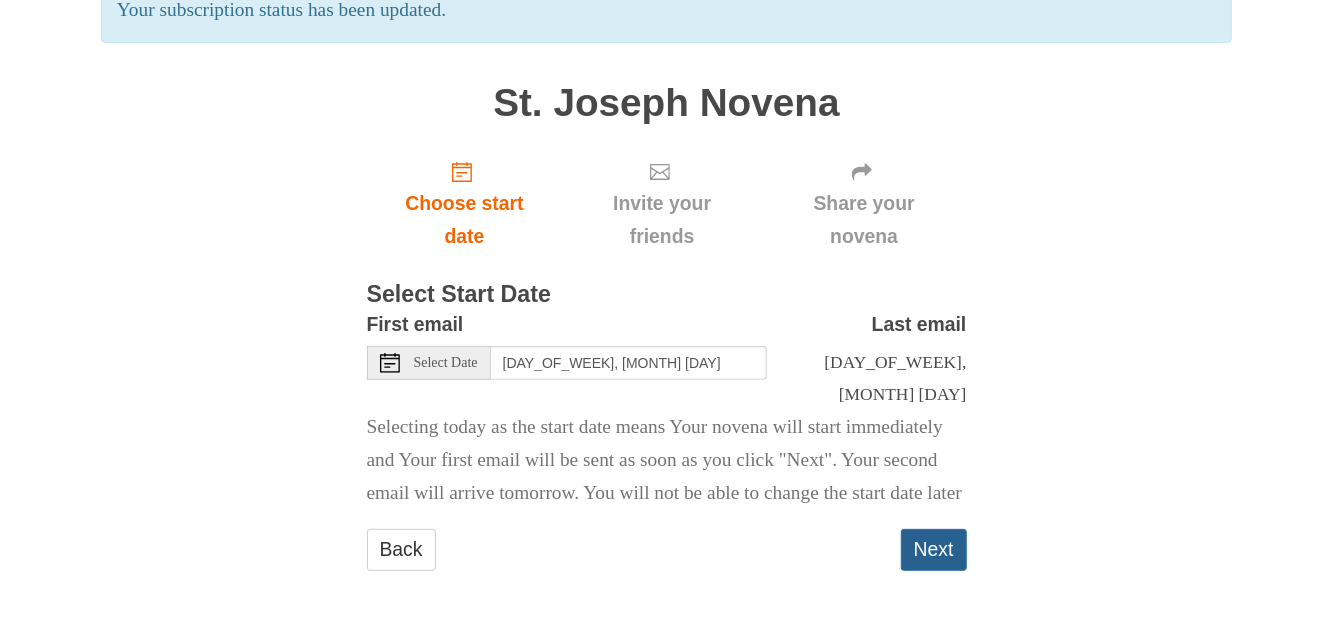click on "Next" at bounding box center [934, 549] 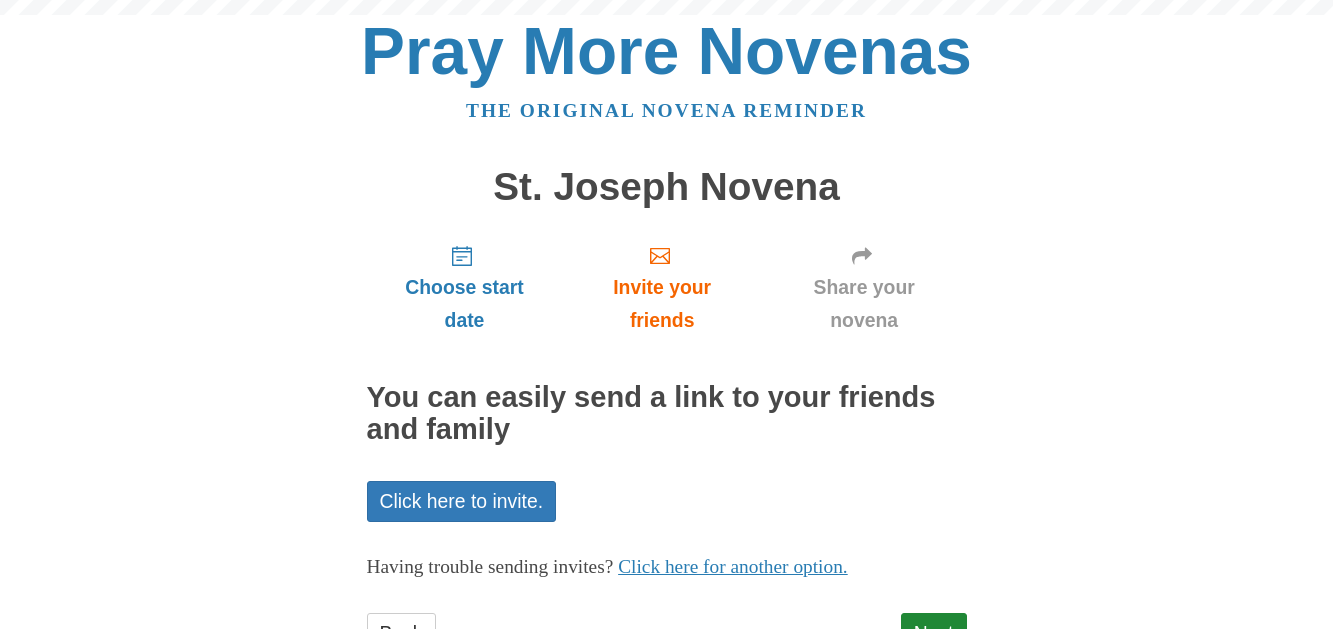 scroll, scrollTop: 0, scrollLeft: 0, axis: both 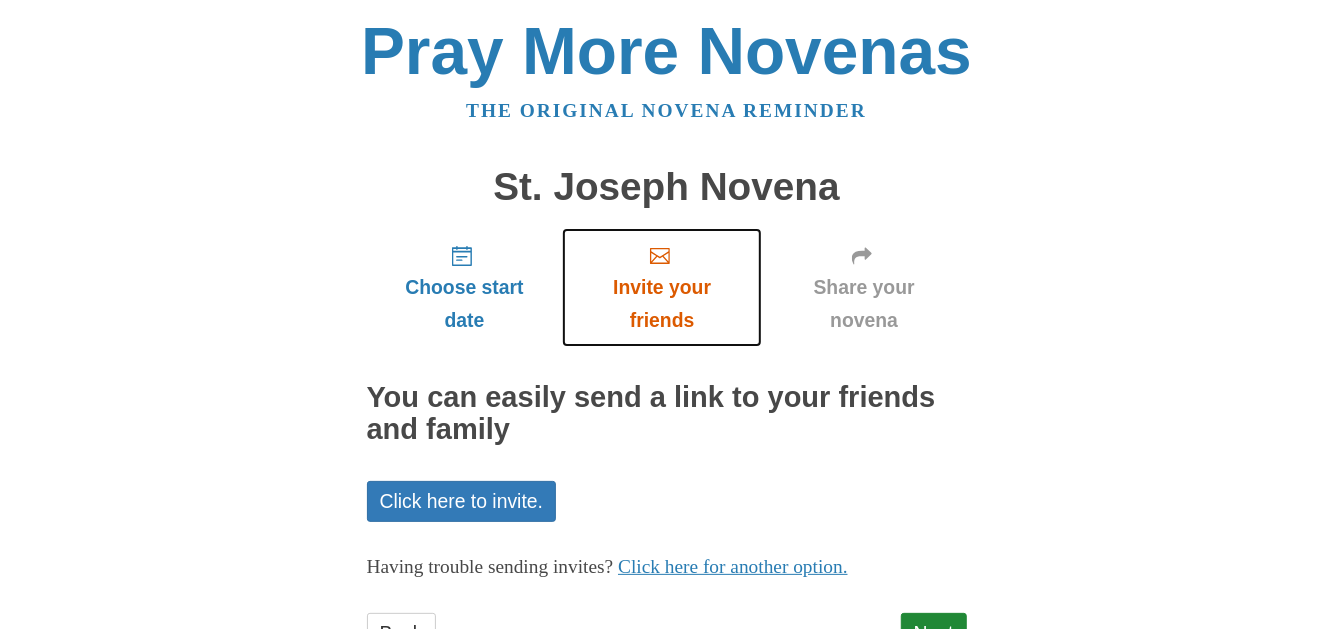 click on "Invite your friends" at bounding box center [661, 304] 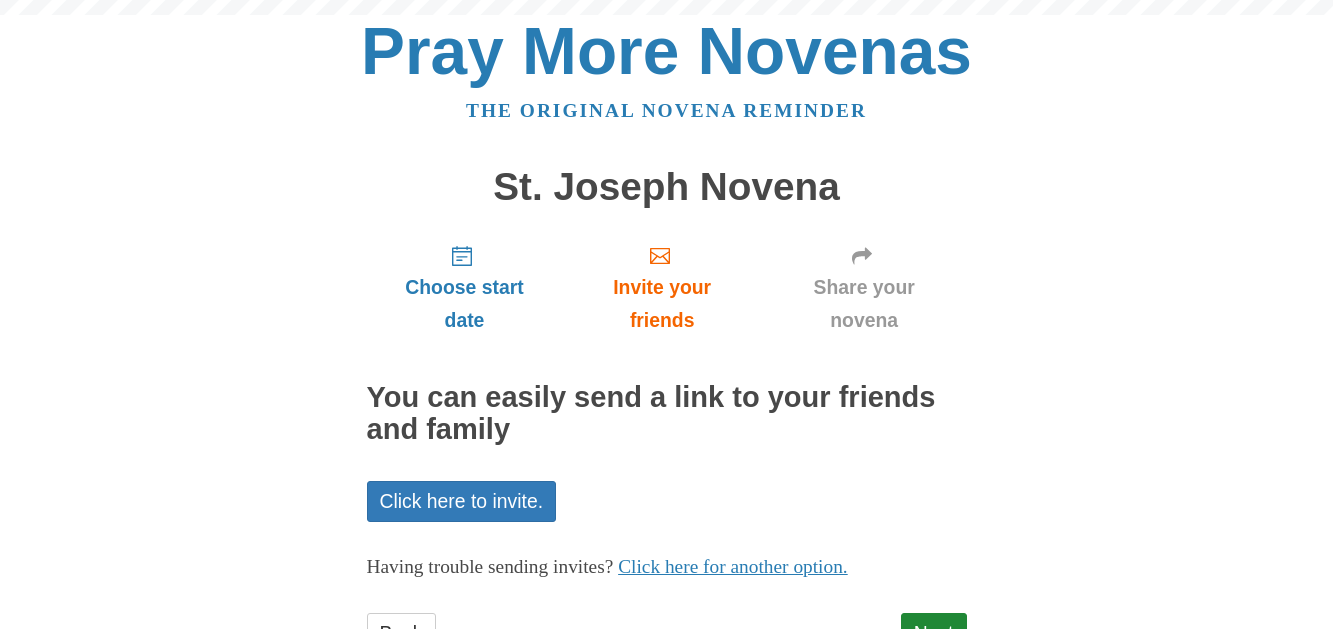 scroll, scrollTop: 0, scrollLeft: 0, axis: both 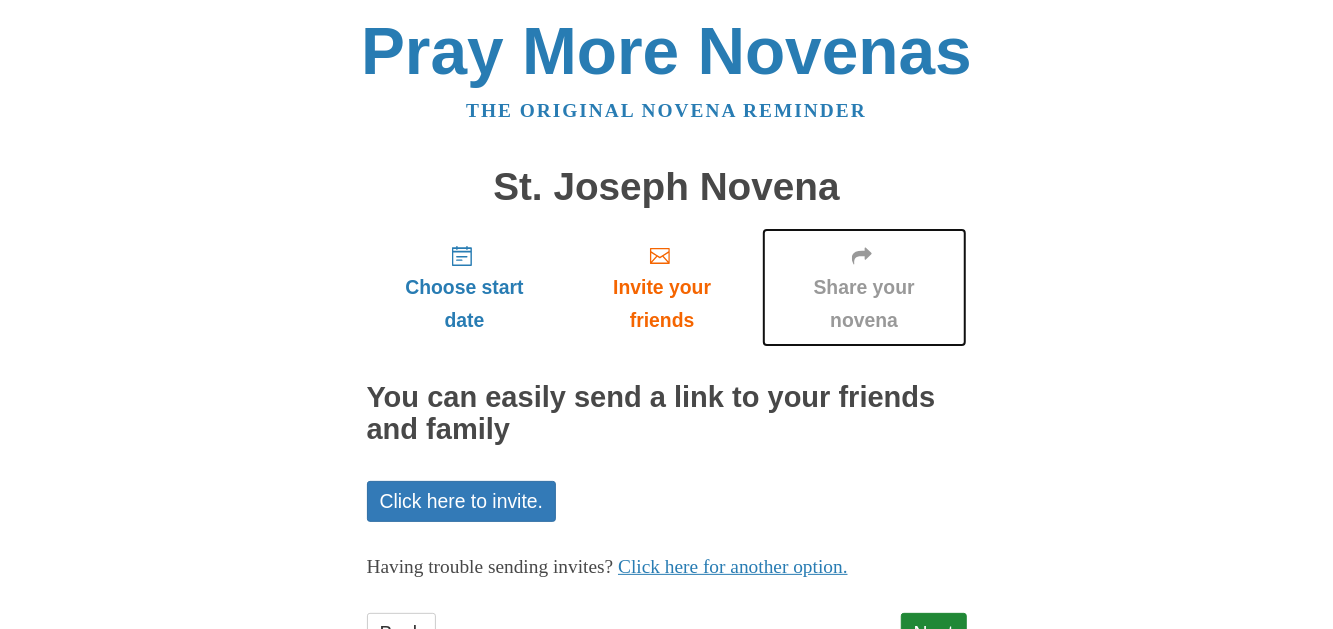 click on "Share your novena" at bounding box center (864, 304) 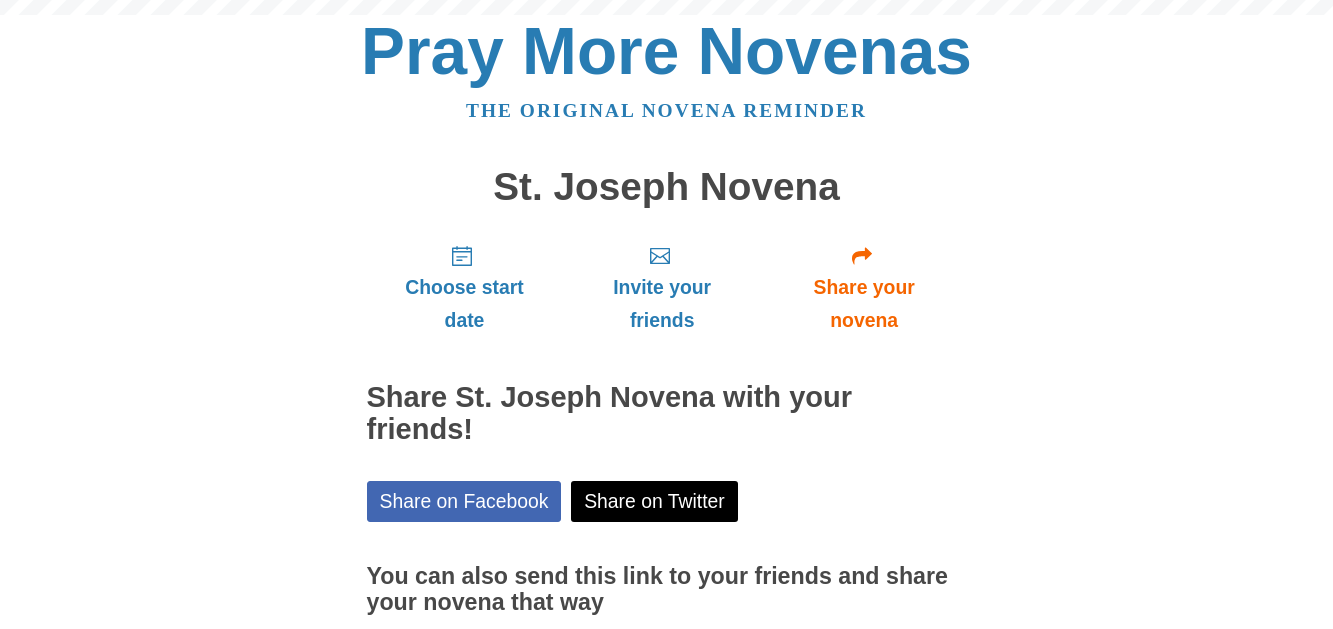 scroll, scrollTop: 0, scrollLeft: 0, axis: both 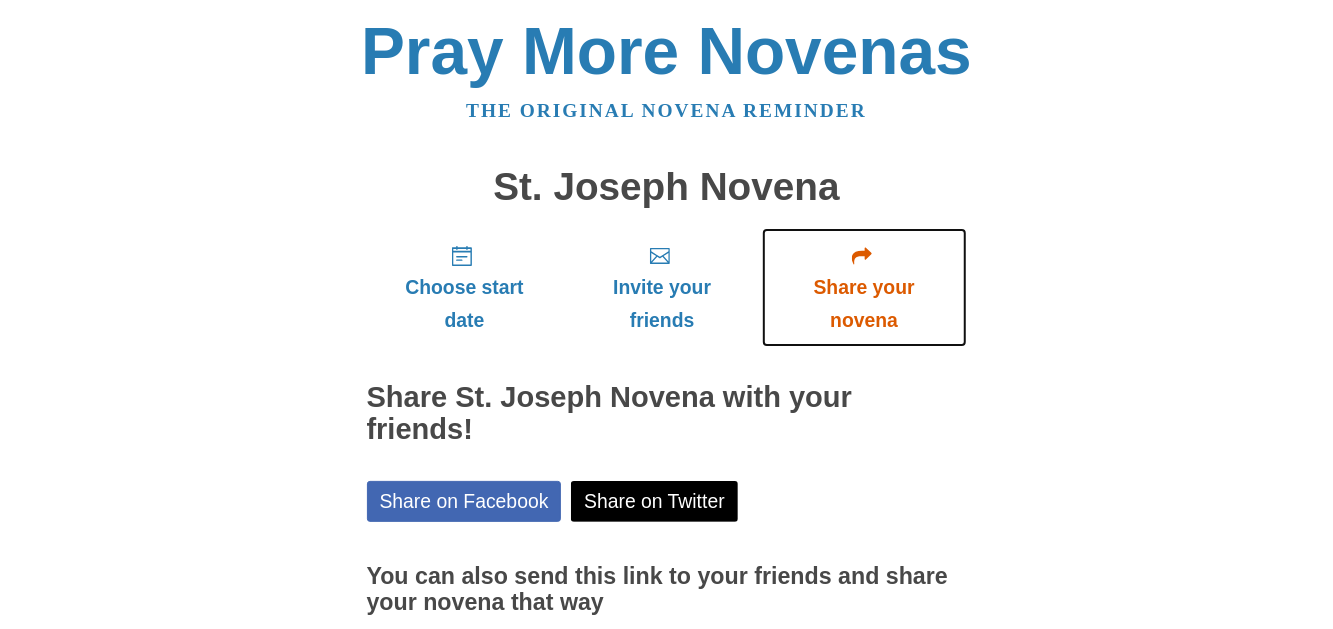 click on "Share your novena" at bounding box center [864, 304] 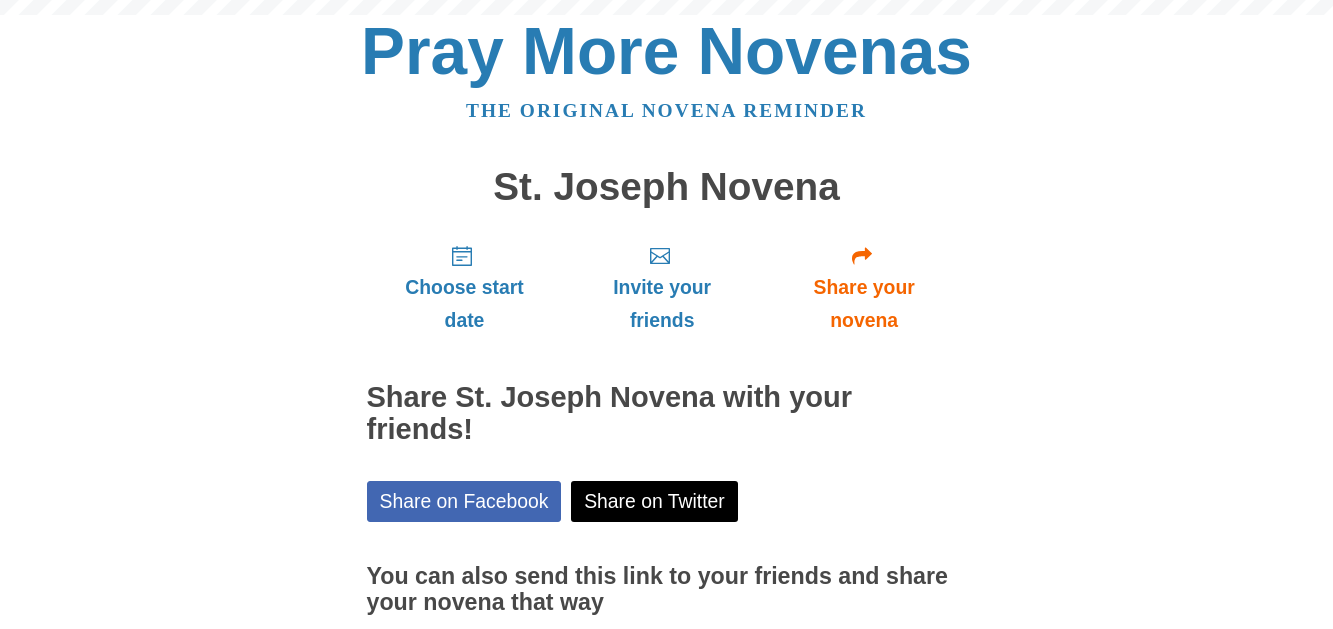 scroll, scrollTop: 0, scrollLeft: 0, axis: both 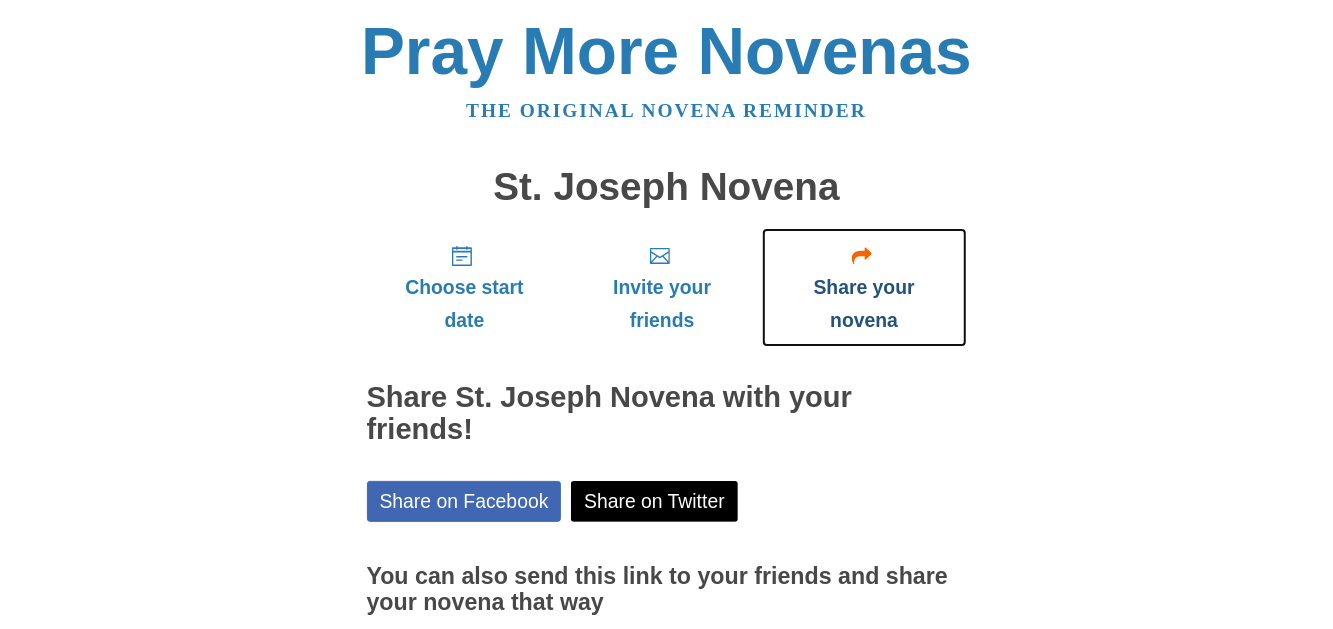 click on "Share your novena" at bounding box center (864, 304) 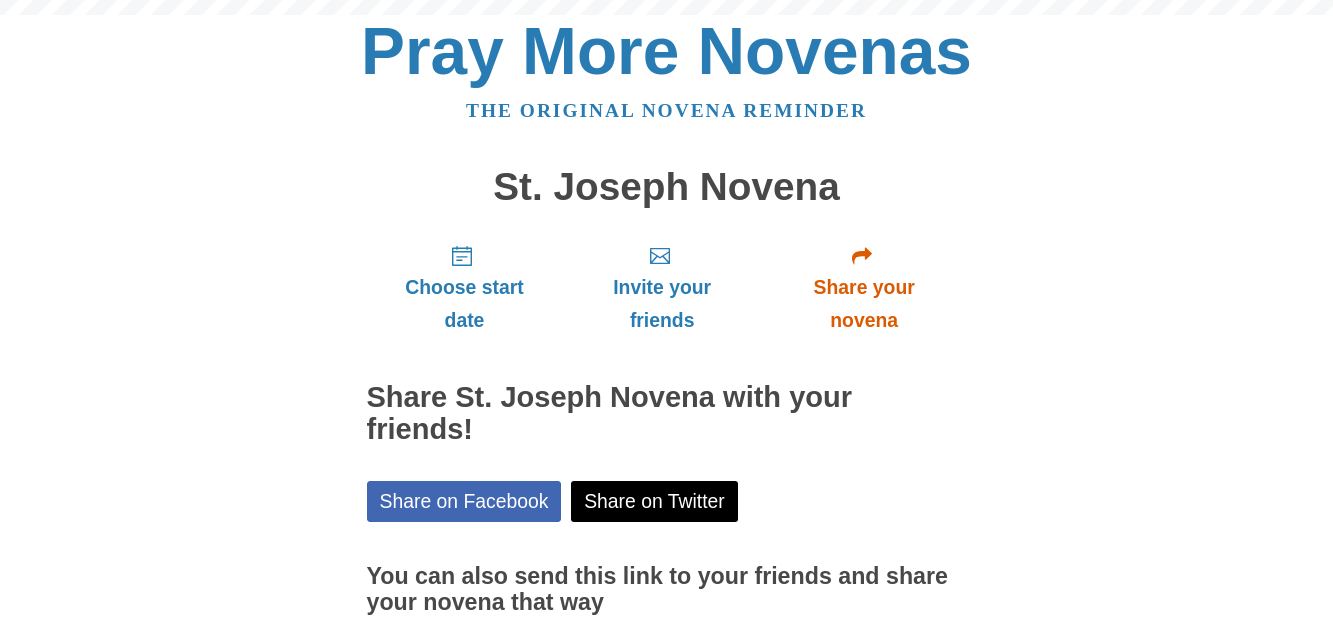 scroll, scrollTop: 0, scrollLeft: 0, axis: both 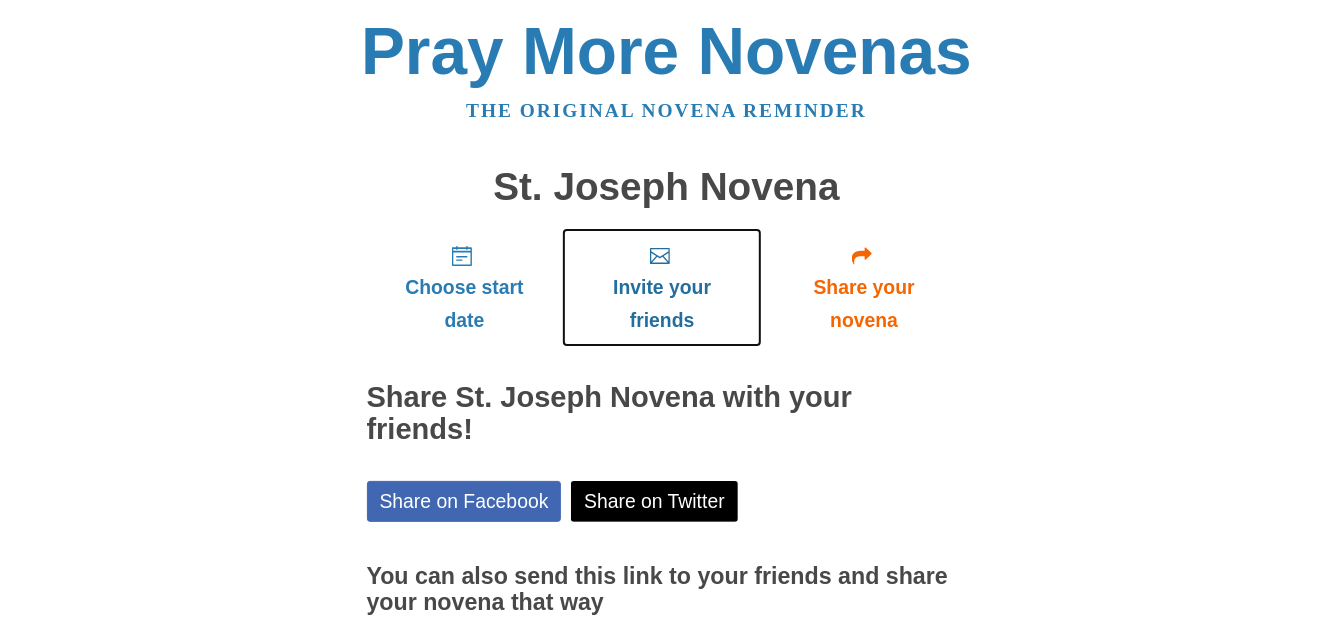 click on "Invite your friends" at bounding box center (661, 304) 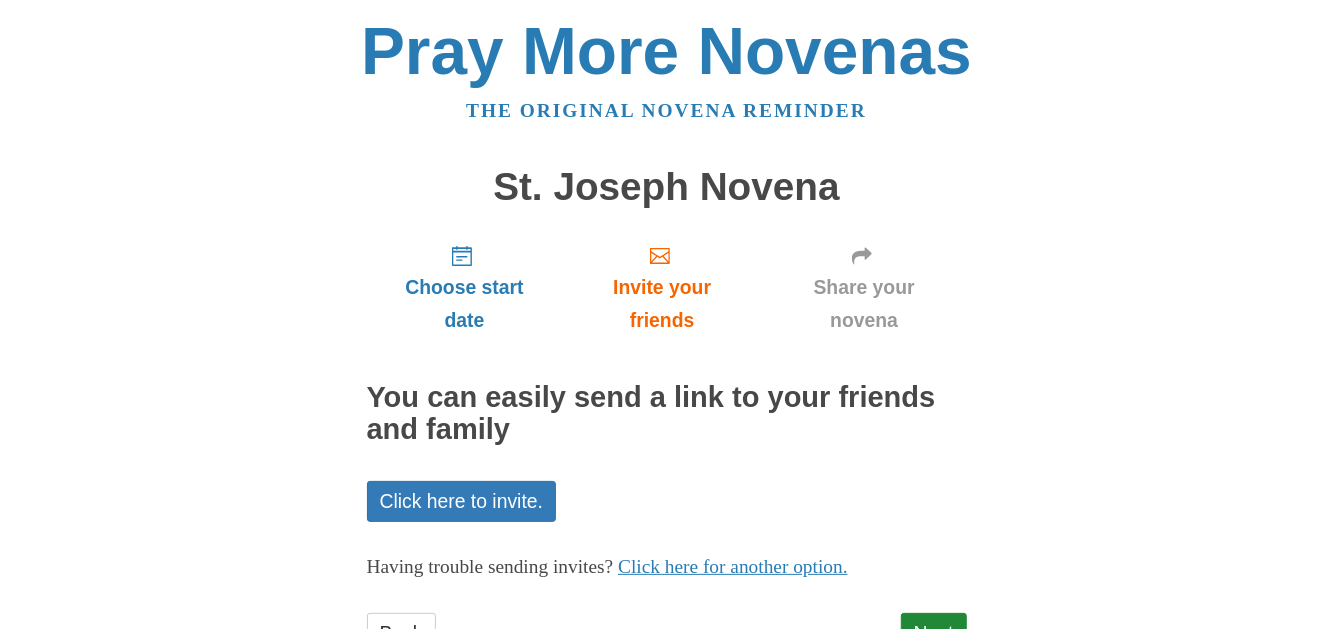 scroll, scrollTop: 81, scrollLeft: 0, axis: vertical 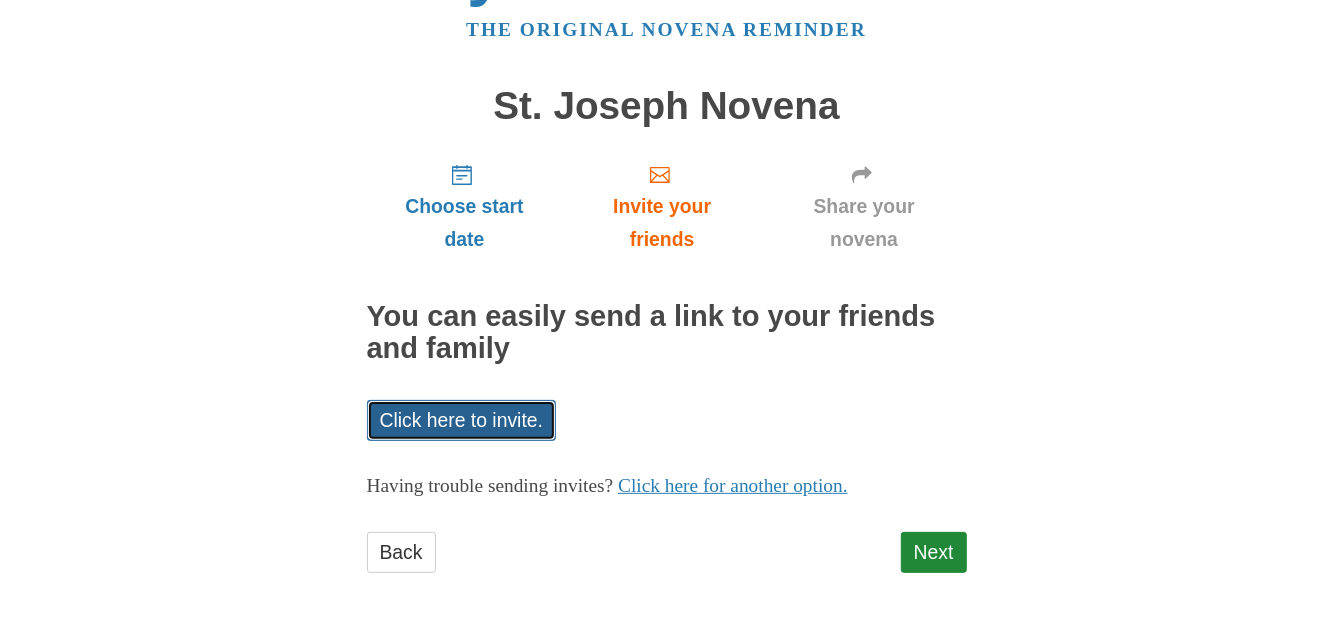 click on "Click here to invite." at bounding box center (462, 420) 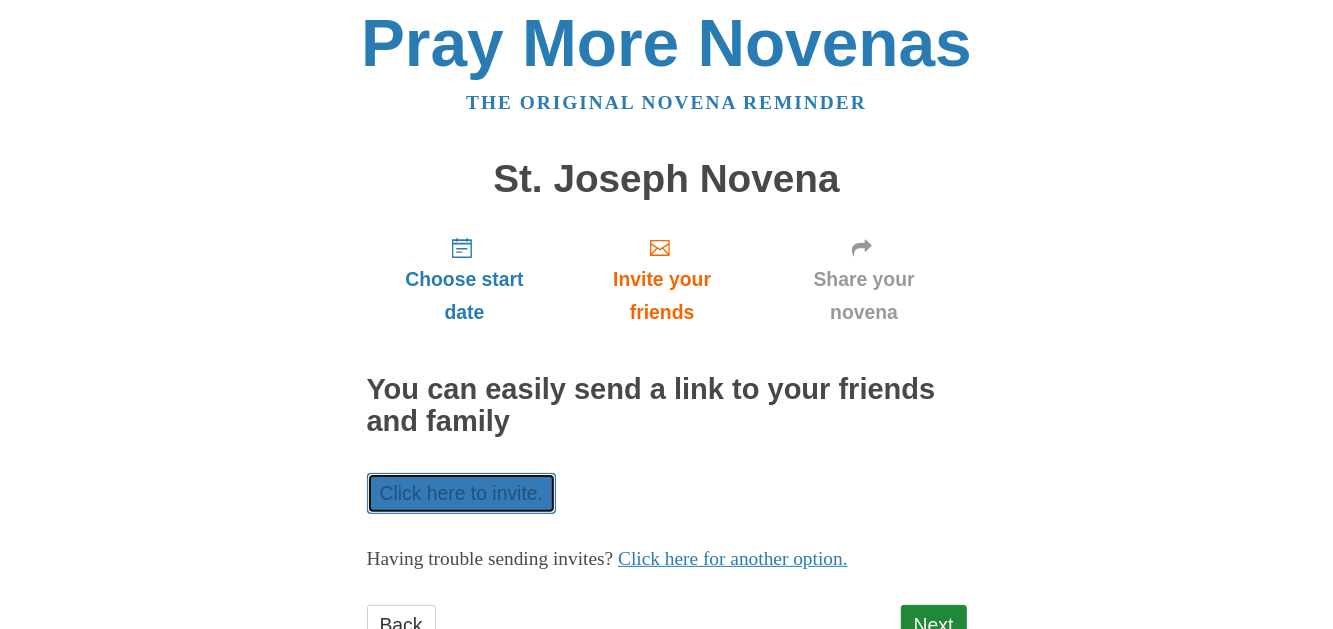 scroll, scrollTop: 81, scrollLeft: 0, axis: vertical 